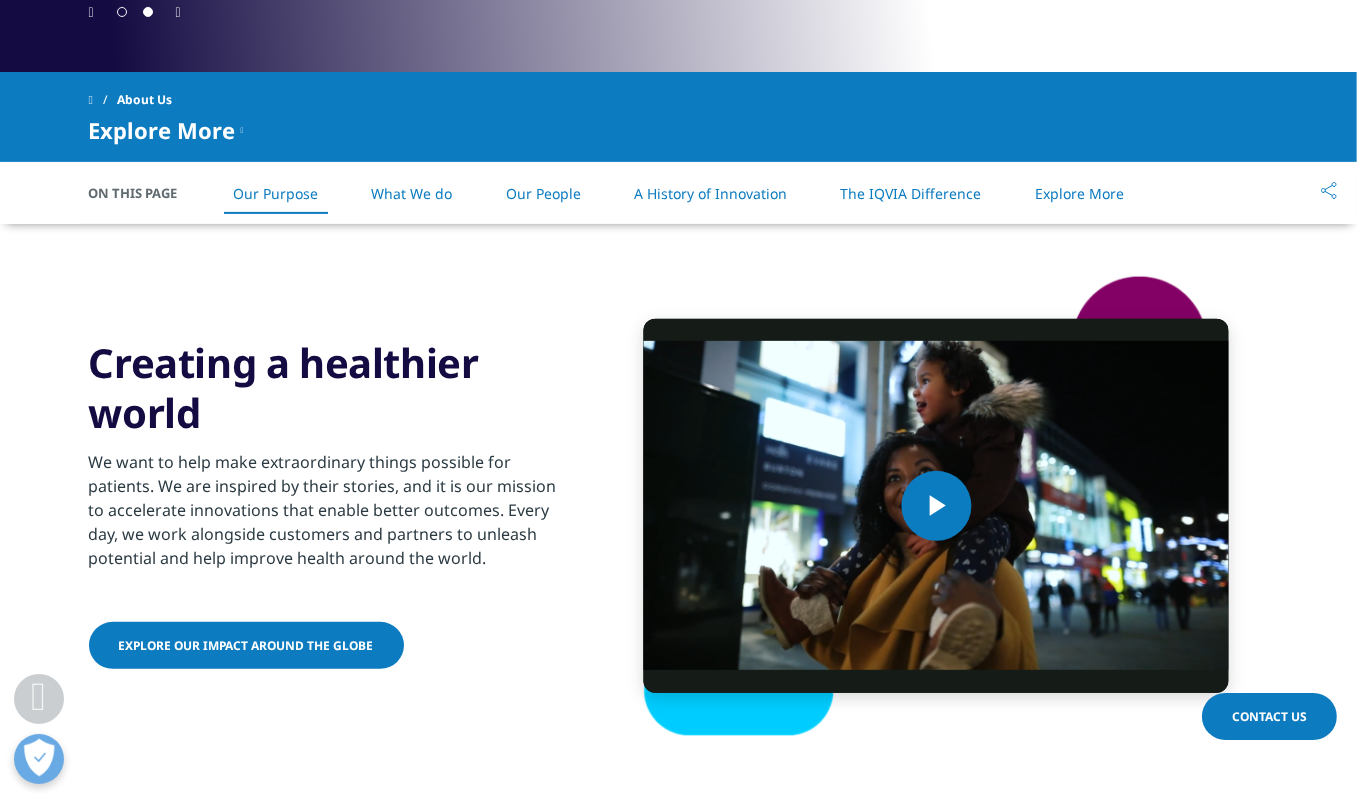 scroll, scrollTop: 828, scrollLeft: 0, axis: vertical 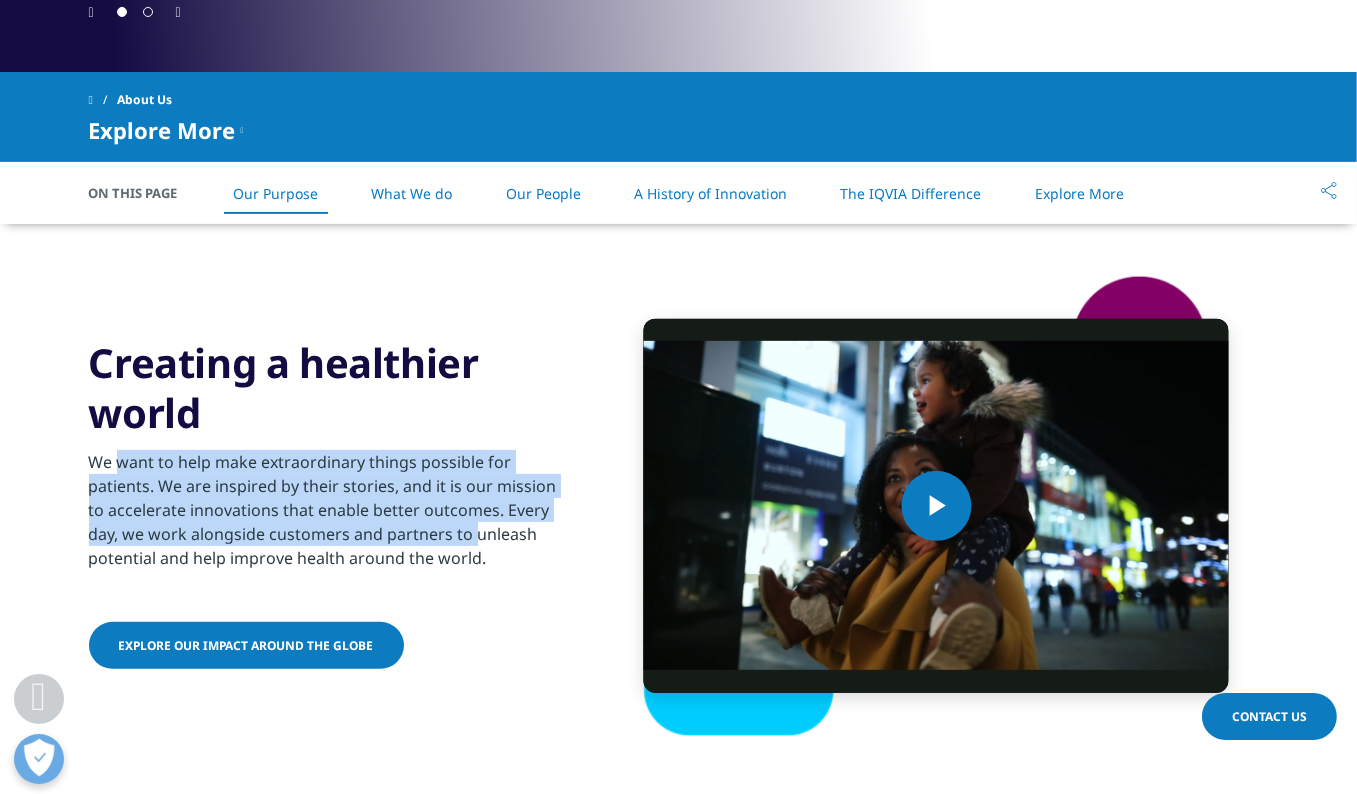 drag, startPoint x: 117, startPoint y: 464, endPoint x: 438, endPoint y: 539, distance: 329.64526 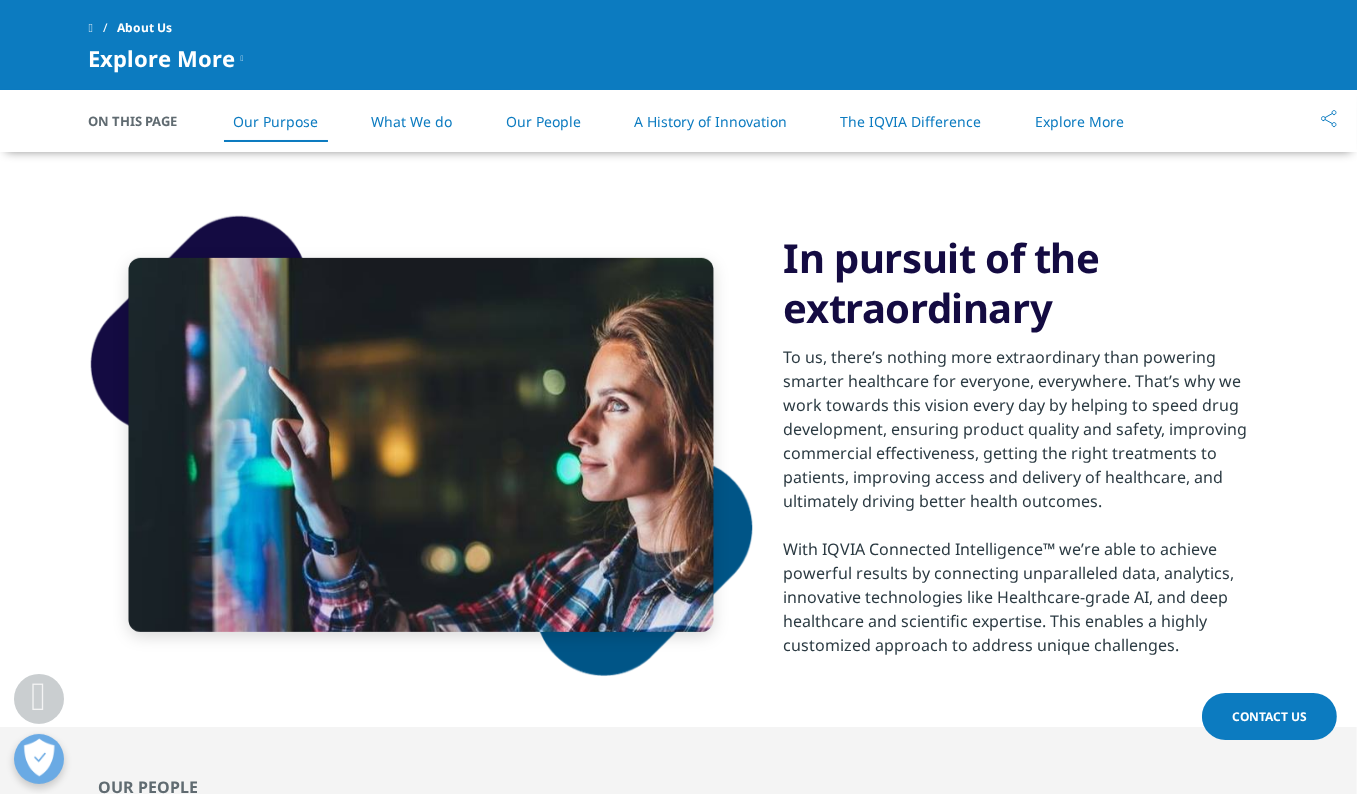 scroll, scrollTop: 1328, scrollLeft: 0, axis: vertical 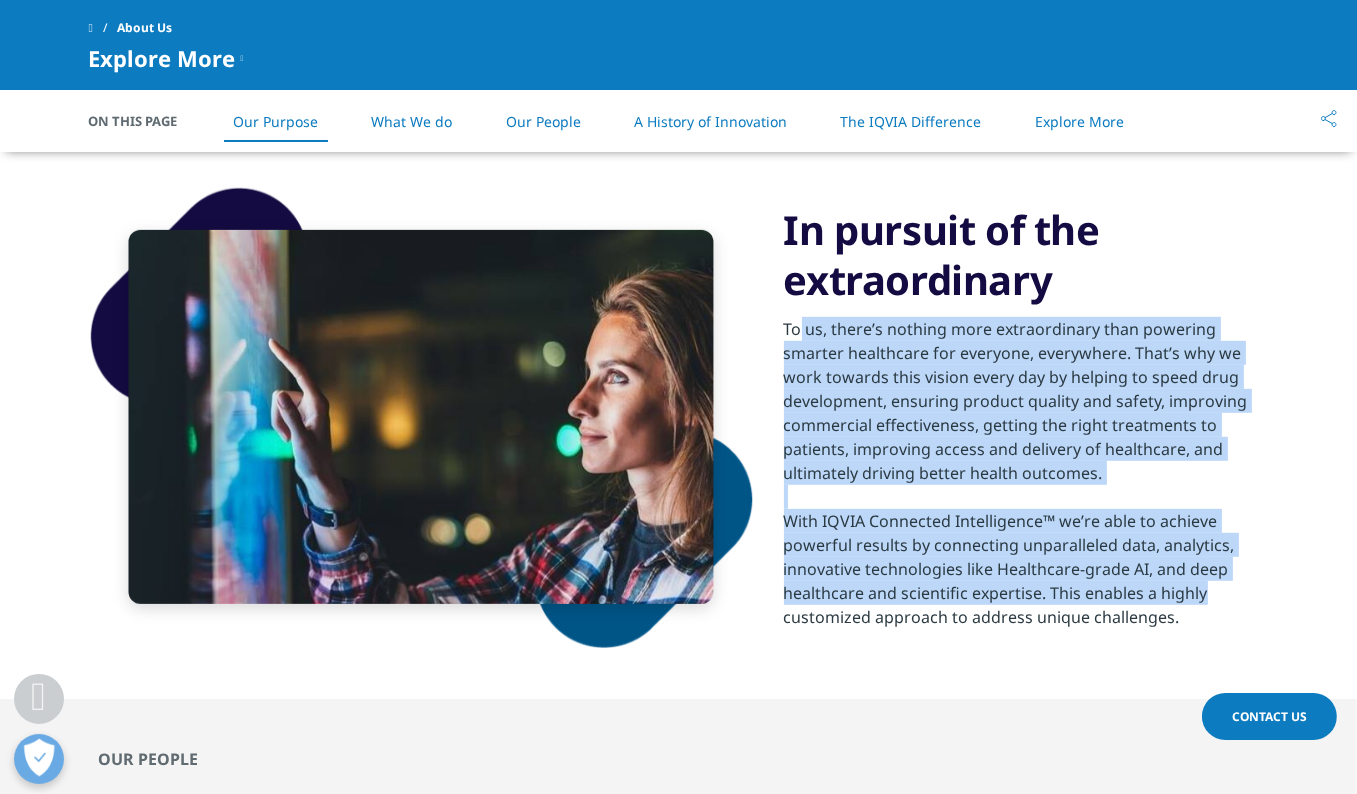 drag, startPoint x: 838, startPoint y: 328, endPoint x: 1208, endPoint y: 605, distance: 462.20016 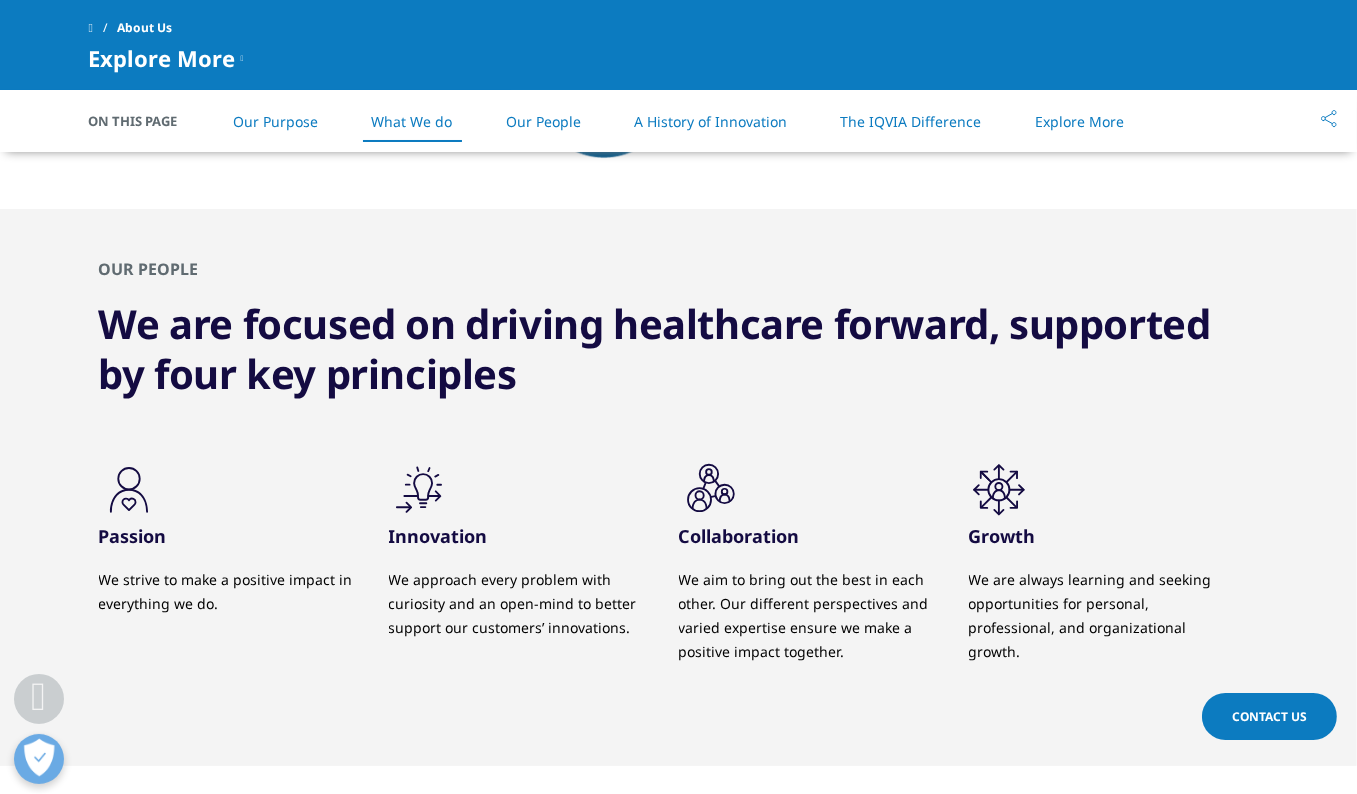 scroll, scrollTop: 1828, scrollLeft: 0, axis: vertical 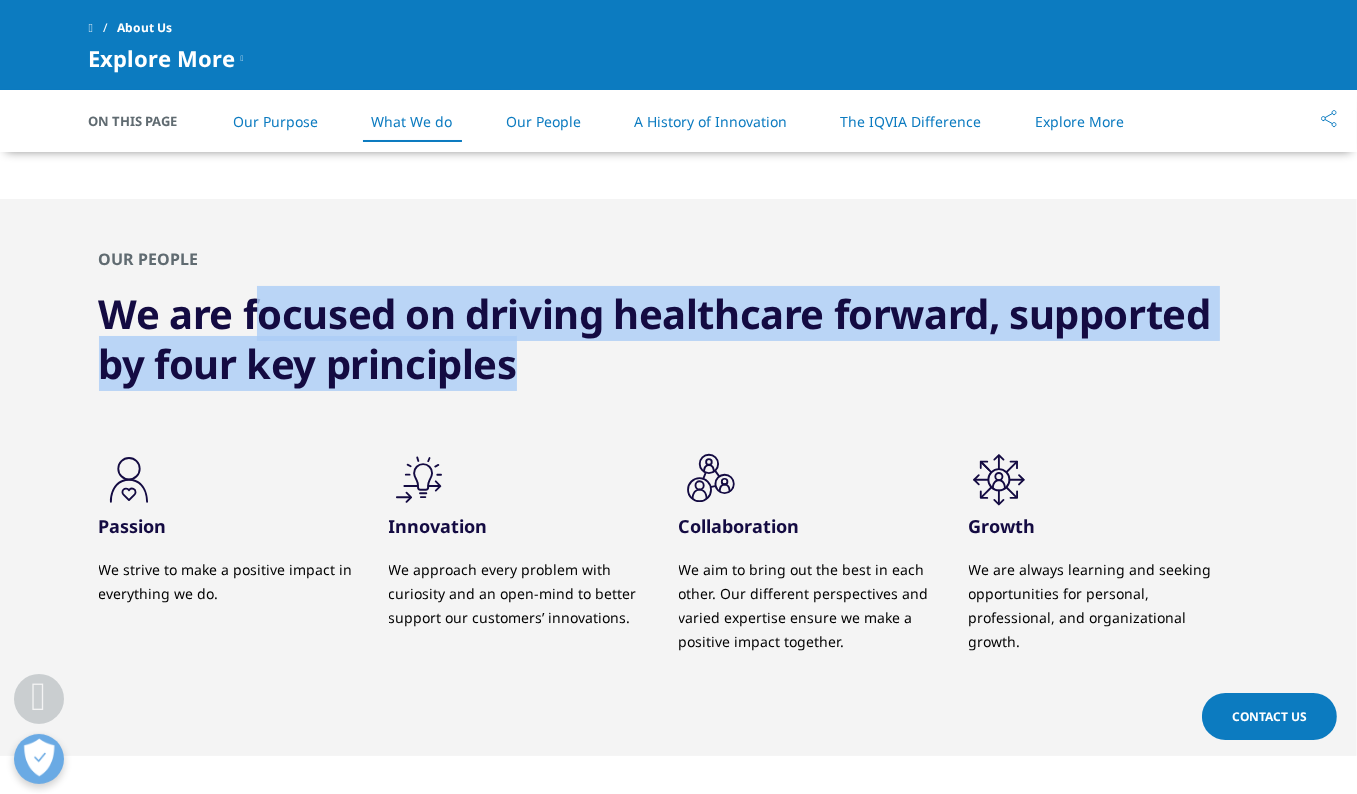 drag, startPoint x: 290, startPoint y: 320, endPoint x: 769, endPoint y: 355, distance: 480.277 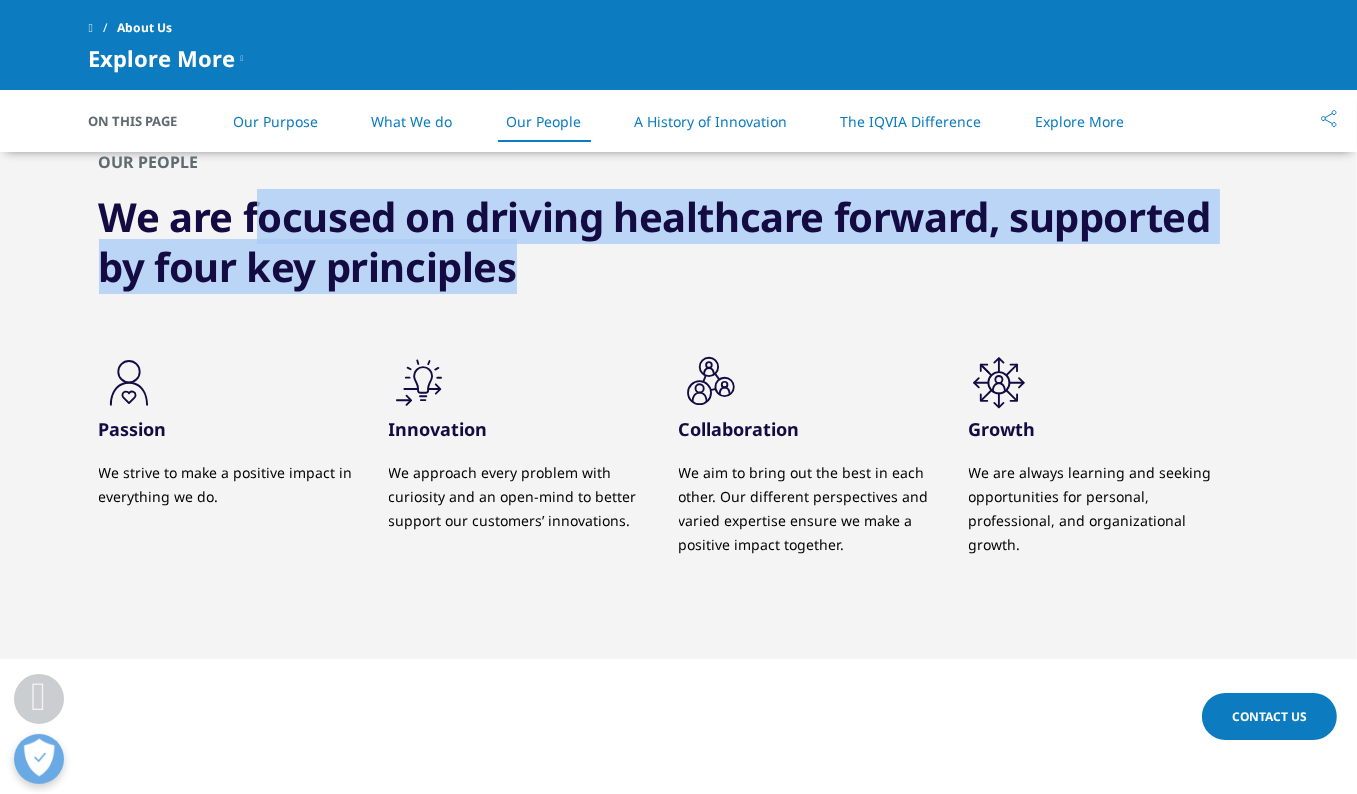 scroll, scrollTop: 2028, scrollLeft: 0, axis: vertical 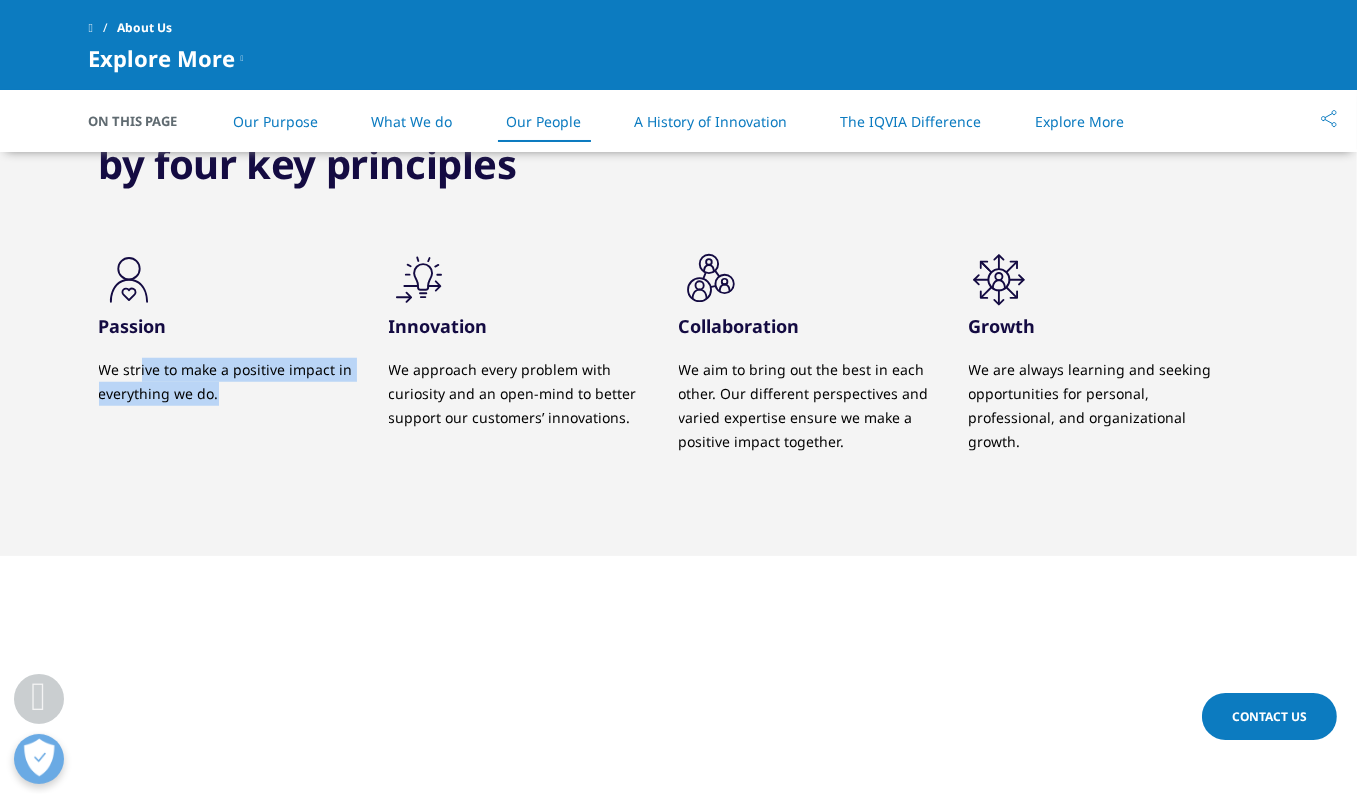 drag, startPoint x: 168, startPoint y: 367, endPoint x: 388, endPoint y: 371, distance: 220.03636 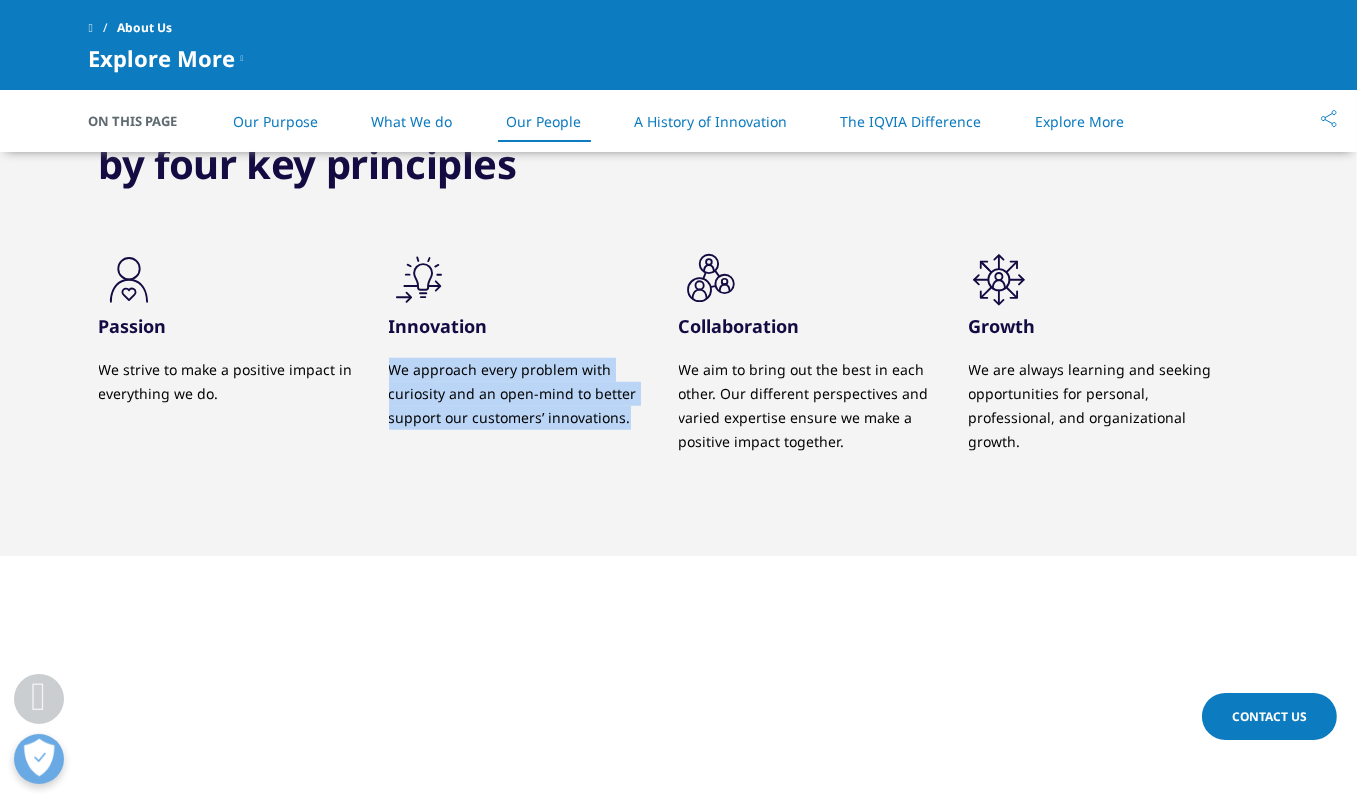 drag, startPoint x: 388, startPoint y: 375, endPoint x: 637, endPoint y: 413, distance: 251.8829 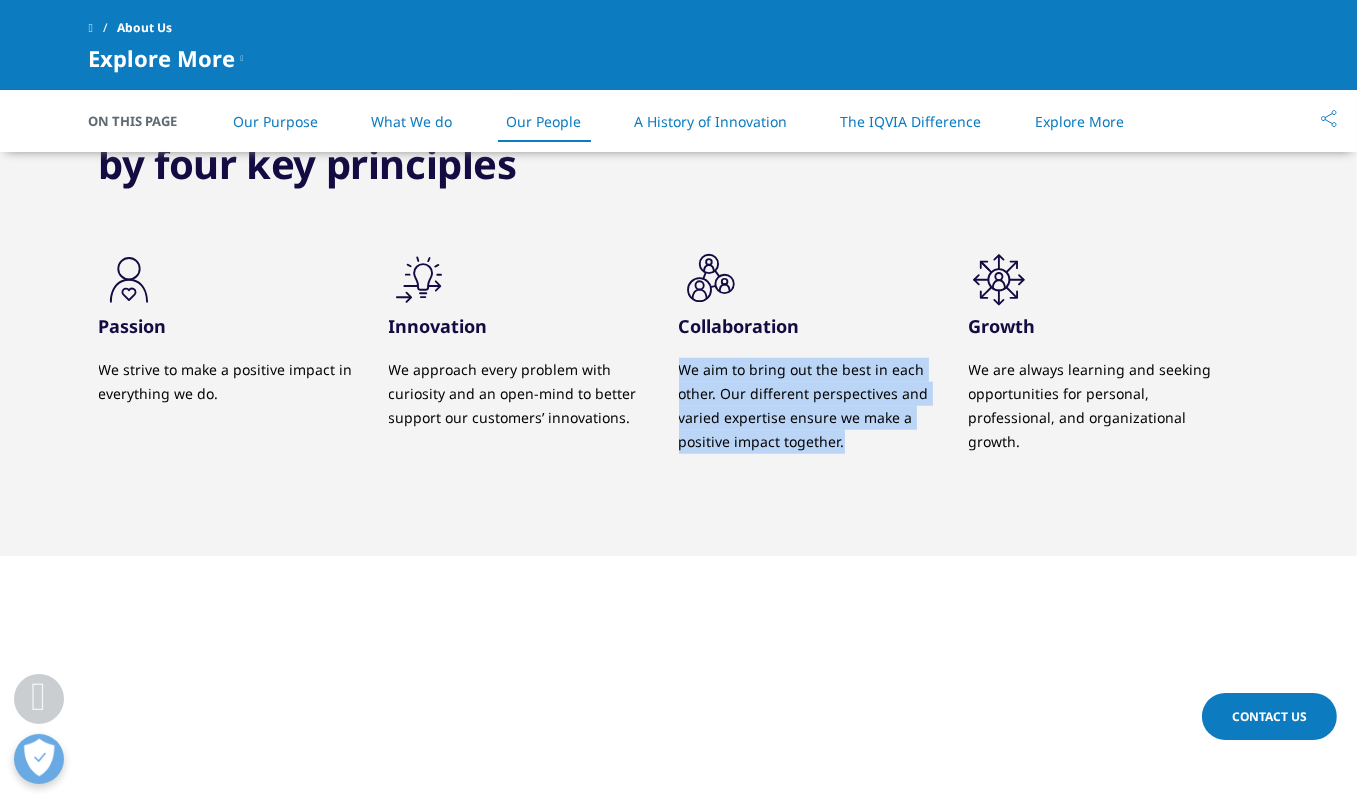 drag, startPoint x: 697, startPoint y: 365, endPoint x: 914, endPoint y: 440, distance: 229.59529 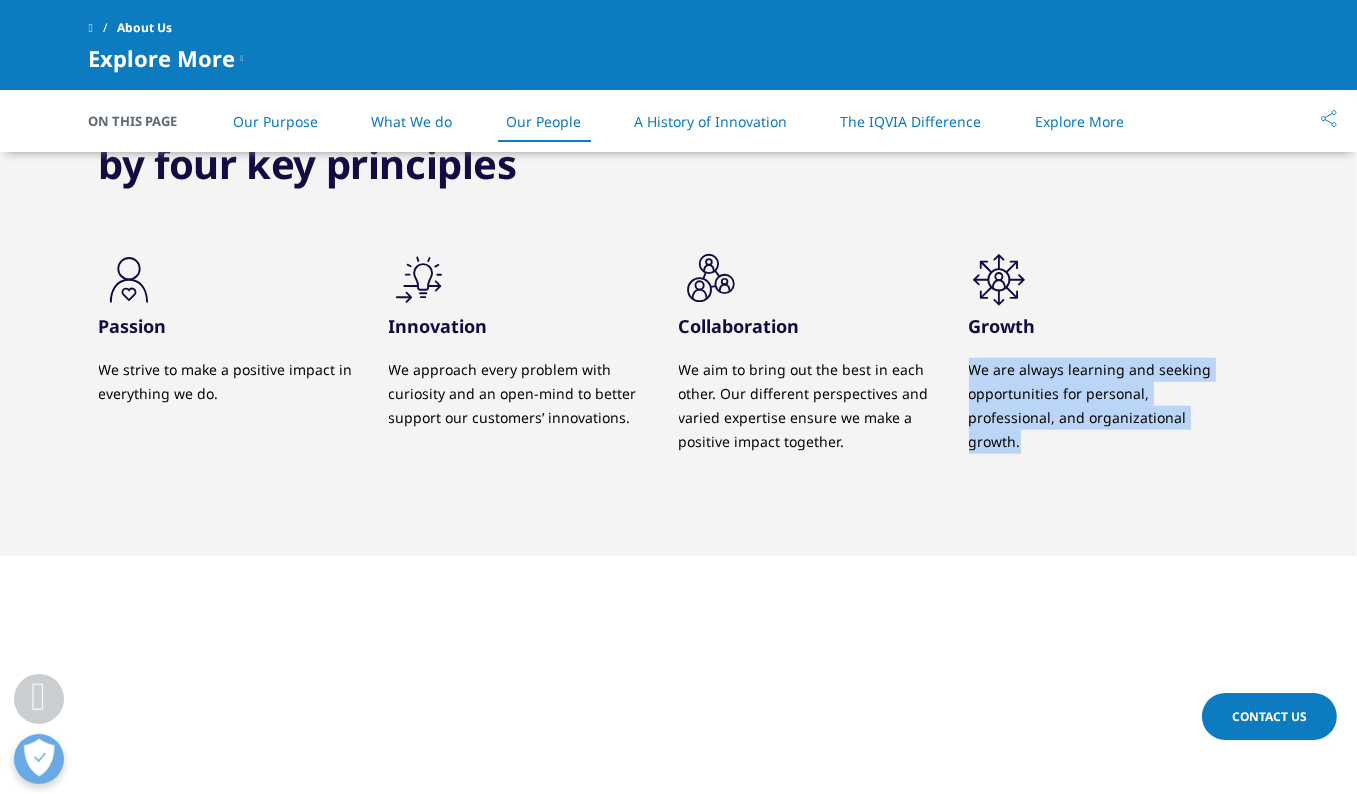 drag, startPoint x: 1013, startPoint y: 363, endPoint x: 1136, endPoint y: 436, distance: 143.03146 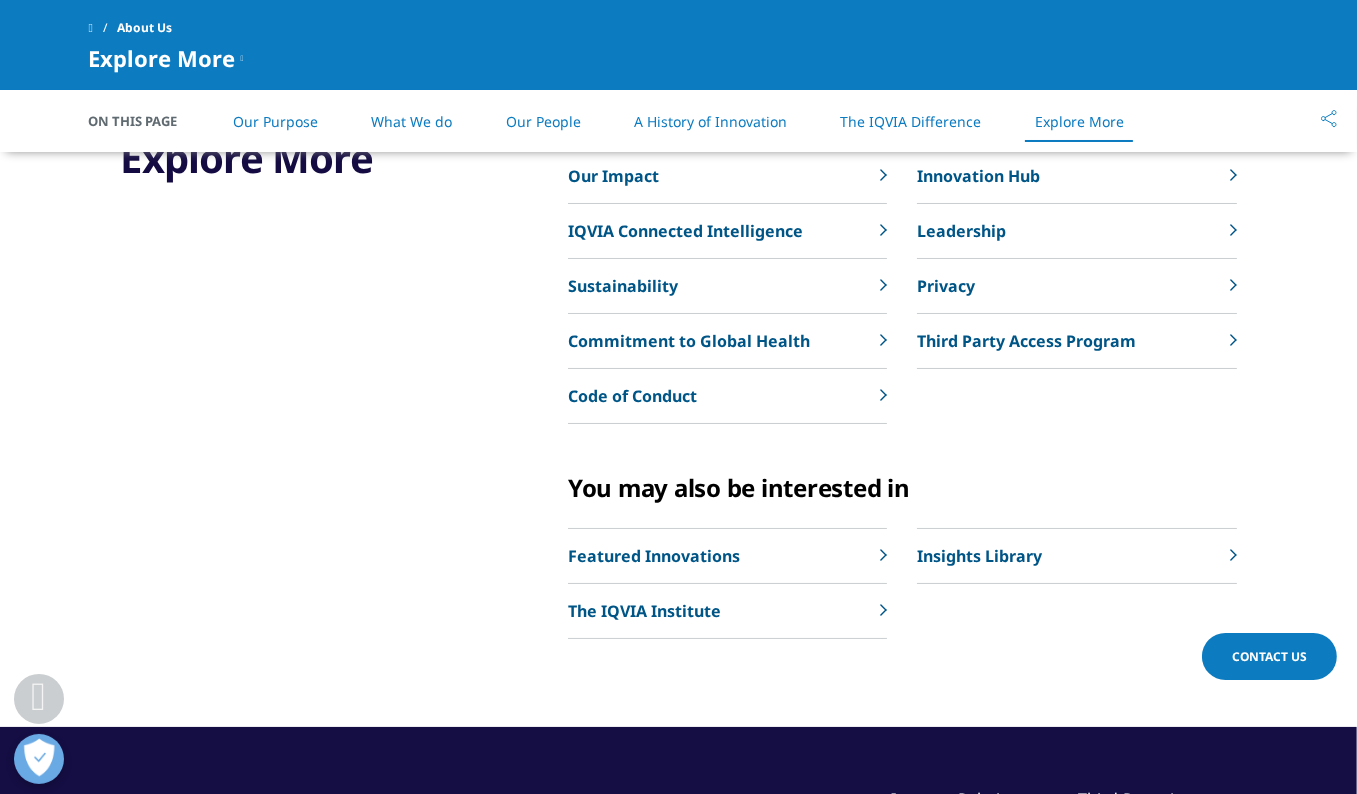 scroll, scrollTop: 4628, scrollLeft: 0, axis: vertical 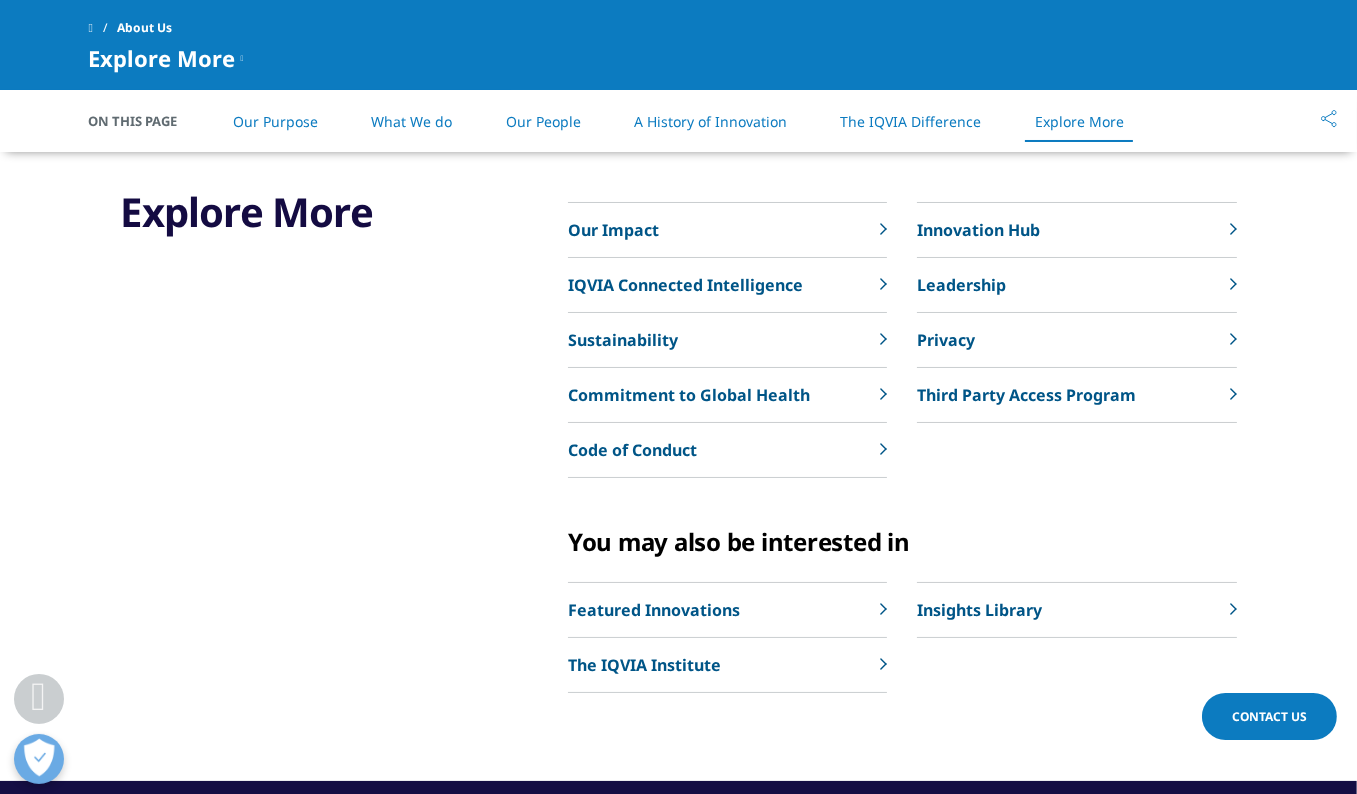 click on "Our Impact" at bounding box center [613, 230] 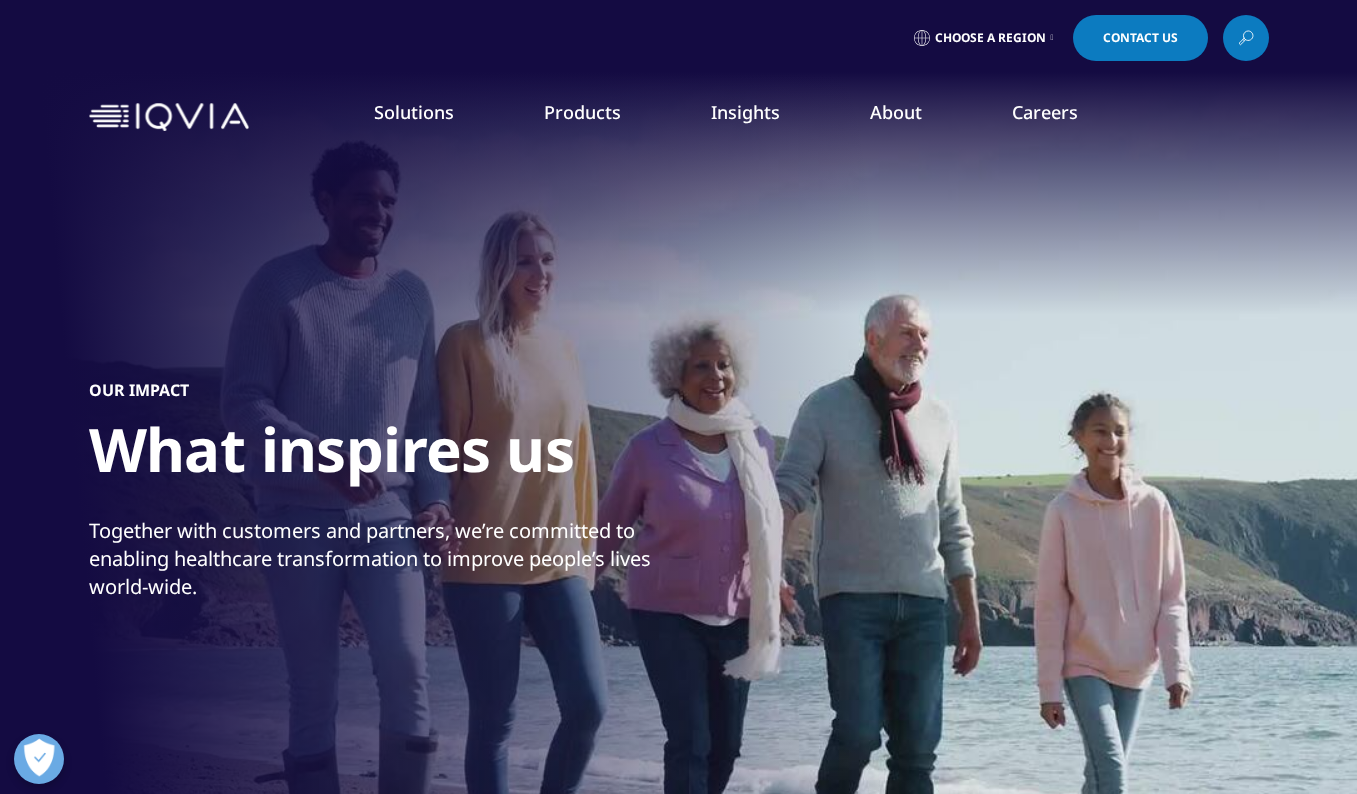 scroll, scrollTop: 0, scrollLeft: 0, axis: both 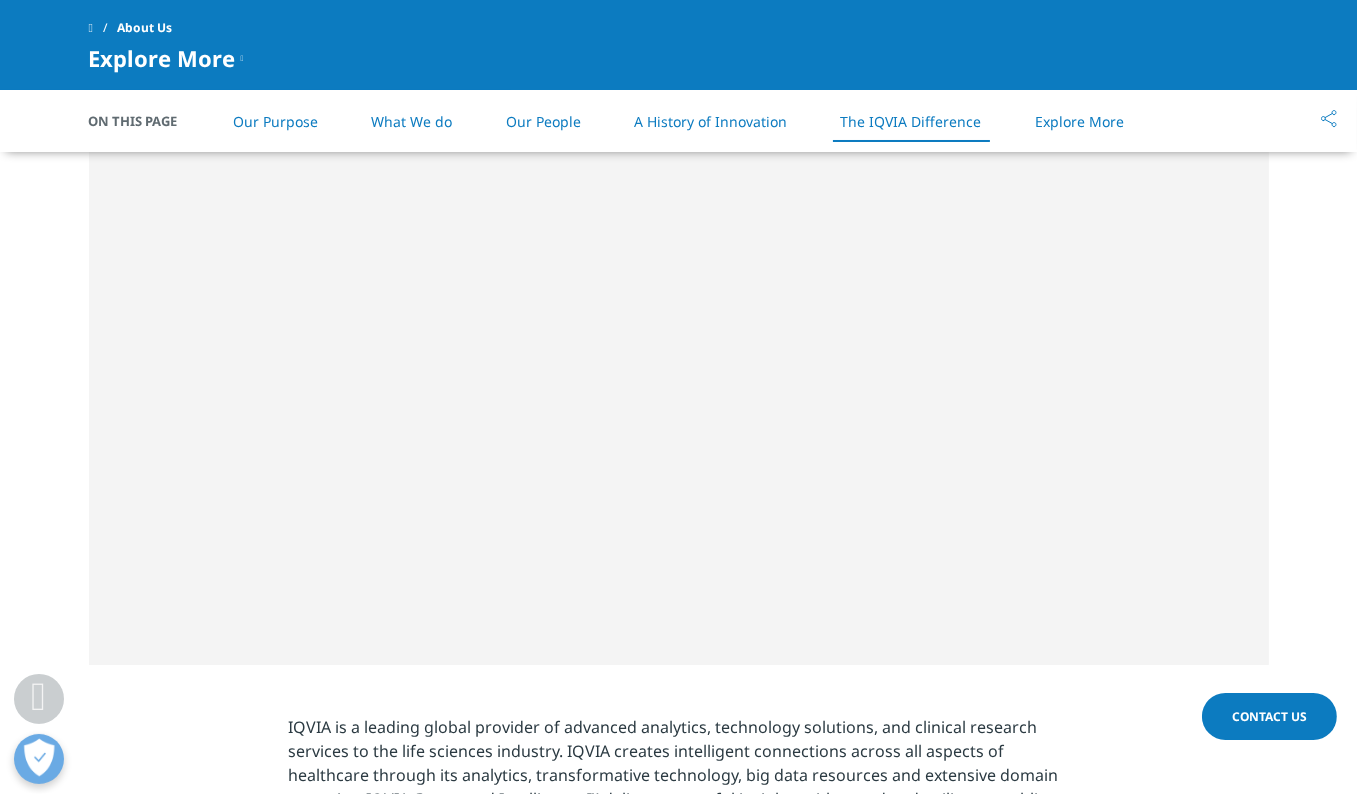 click on "What We do" at bounding box center (411, 121) 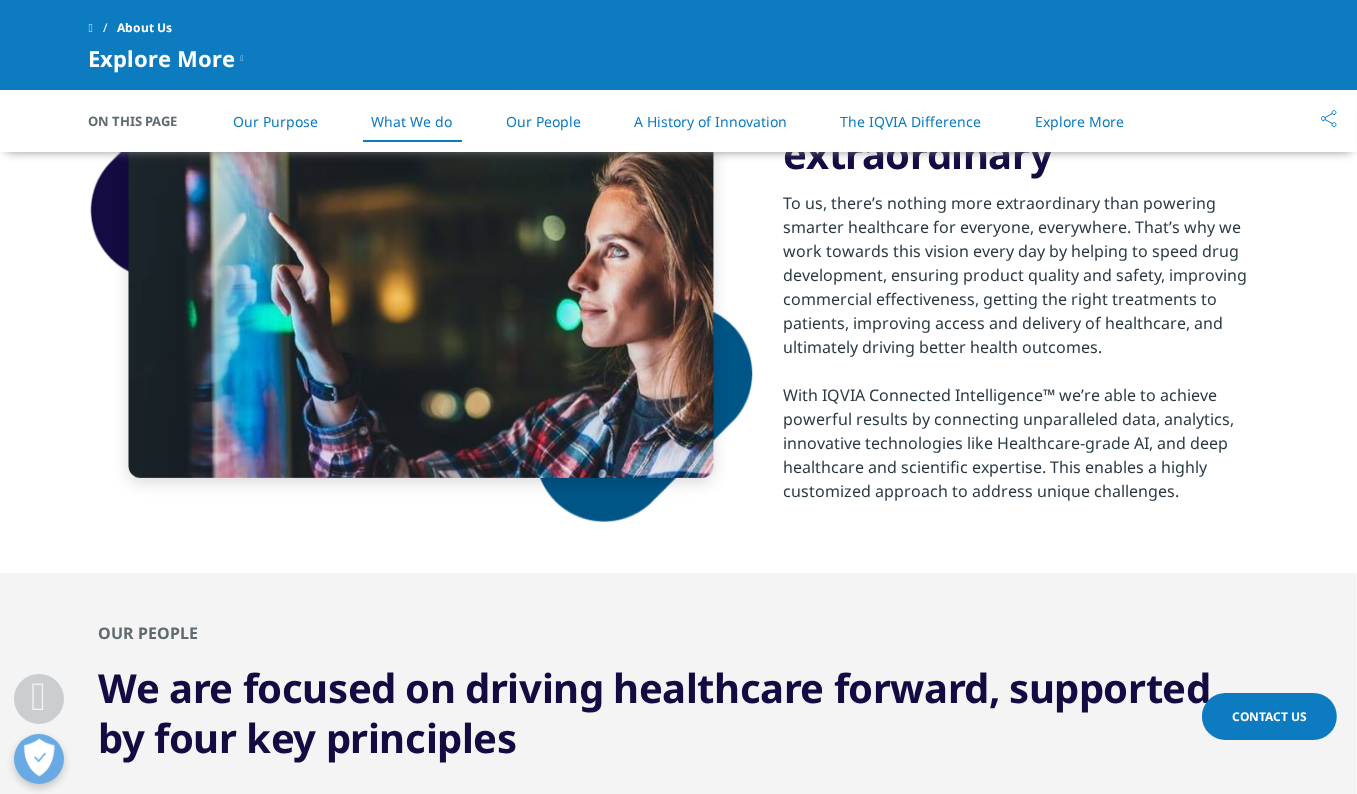 scroll, scrollTop: 1401, scrollLeft: 0, axis: vertical 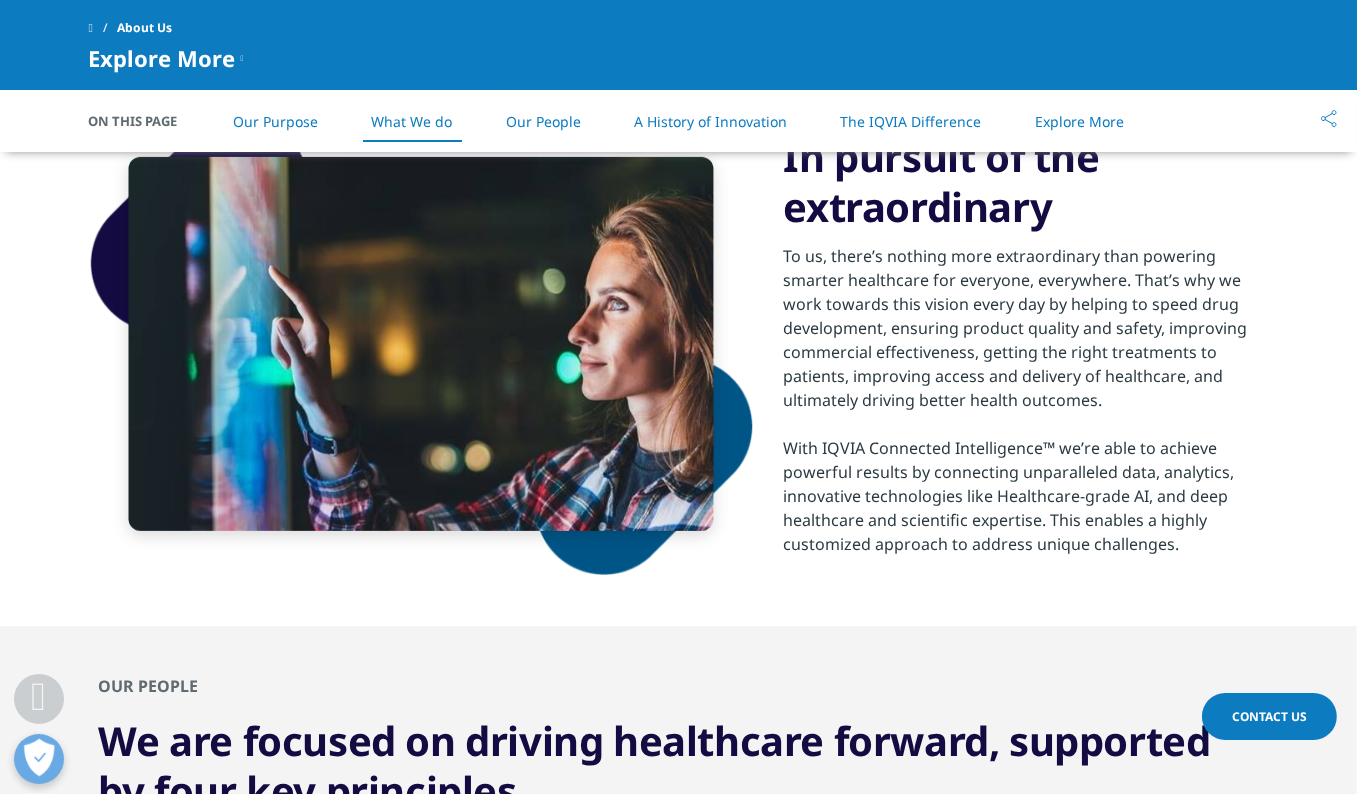 click on "Explore More" at bounding box center (1079, 121) 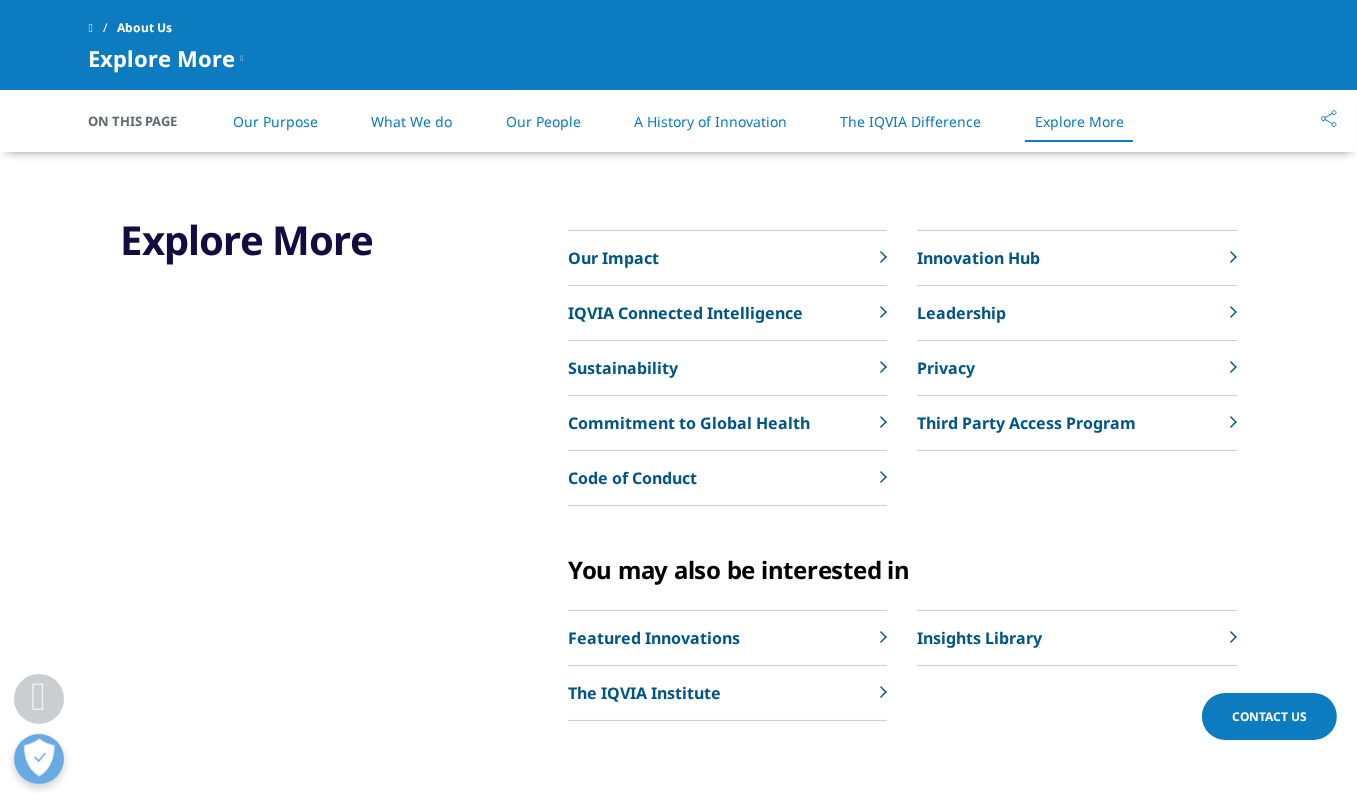 scroll, scrollTop: 4602, scrollLeft: 0, axis: vertical 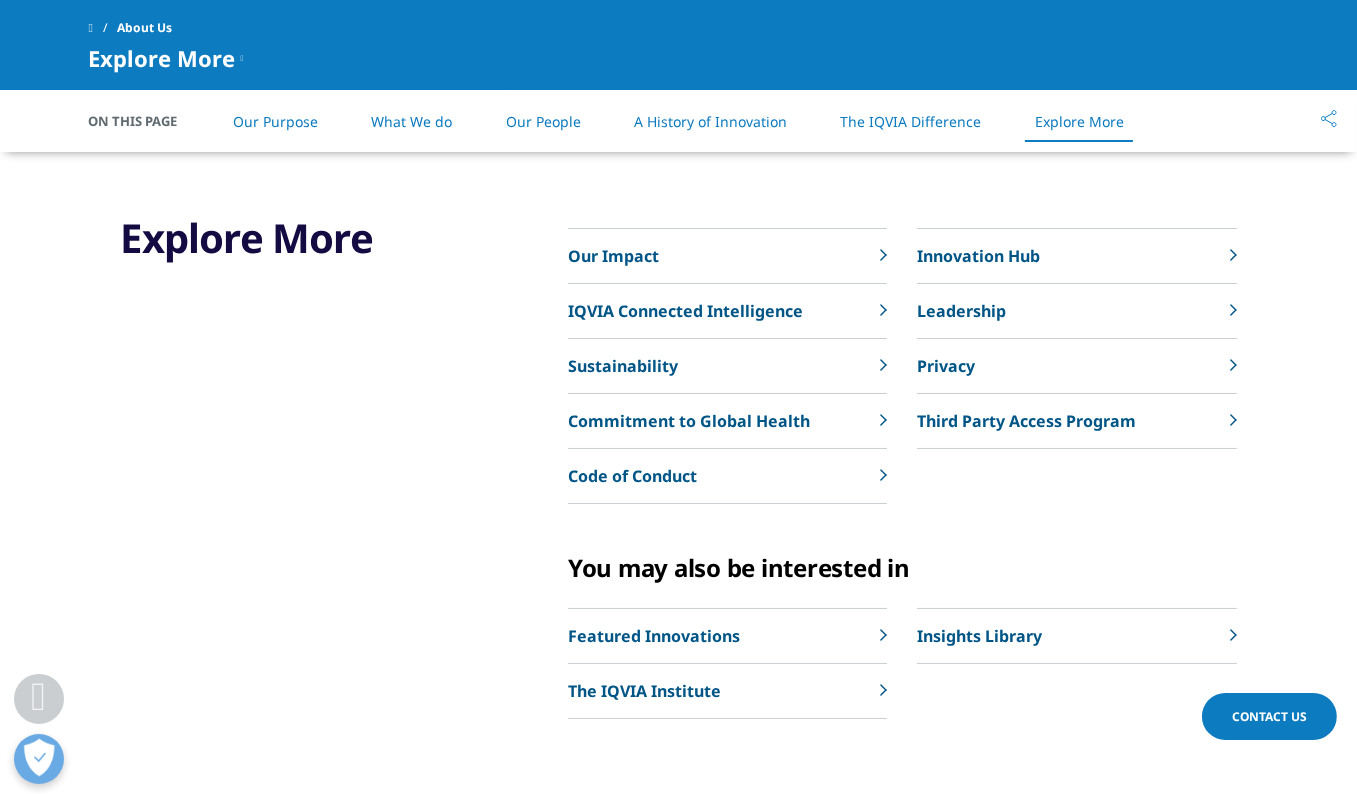 click on "Innovation Hub" at bounding box center (1076, 256) 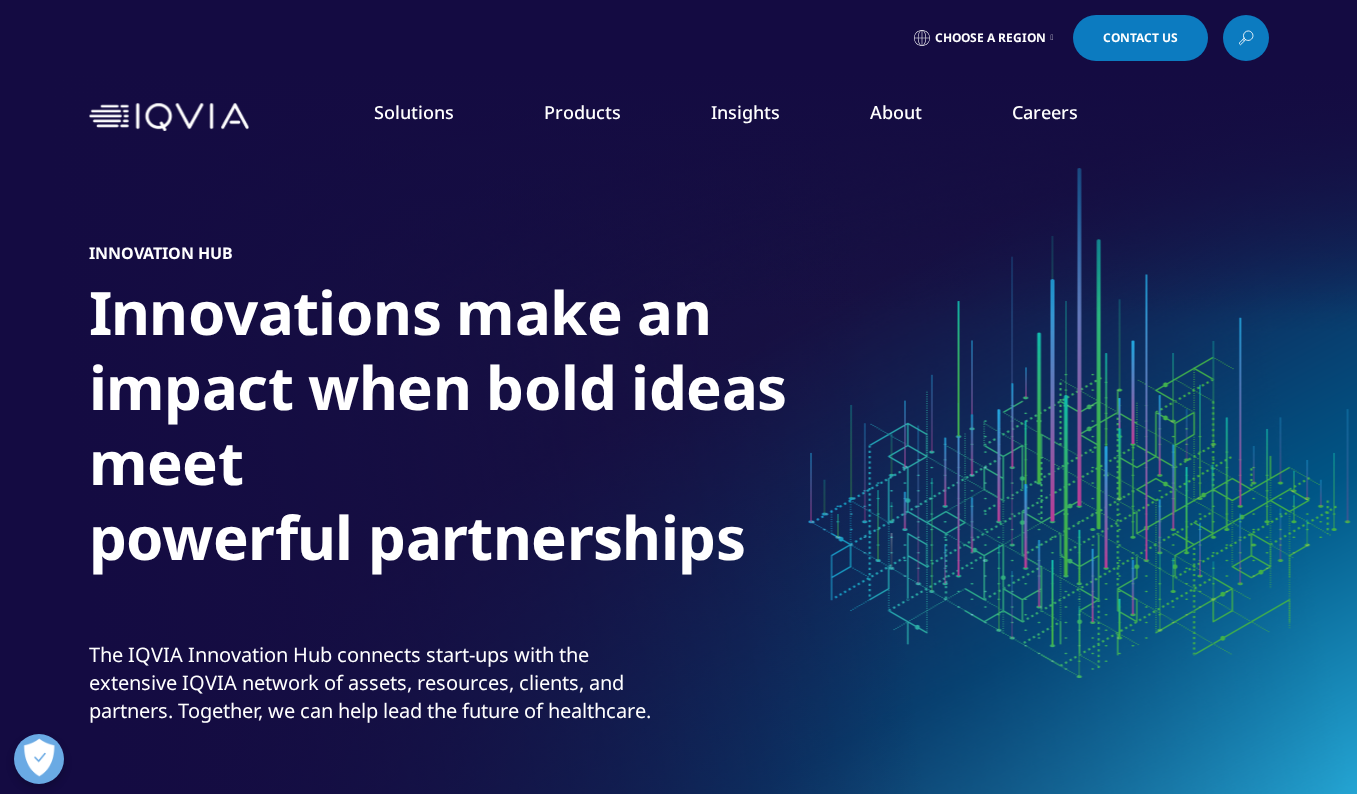 scroll, scrollTop: 0, scrollLeft: 0, axis: both 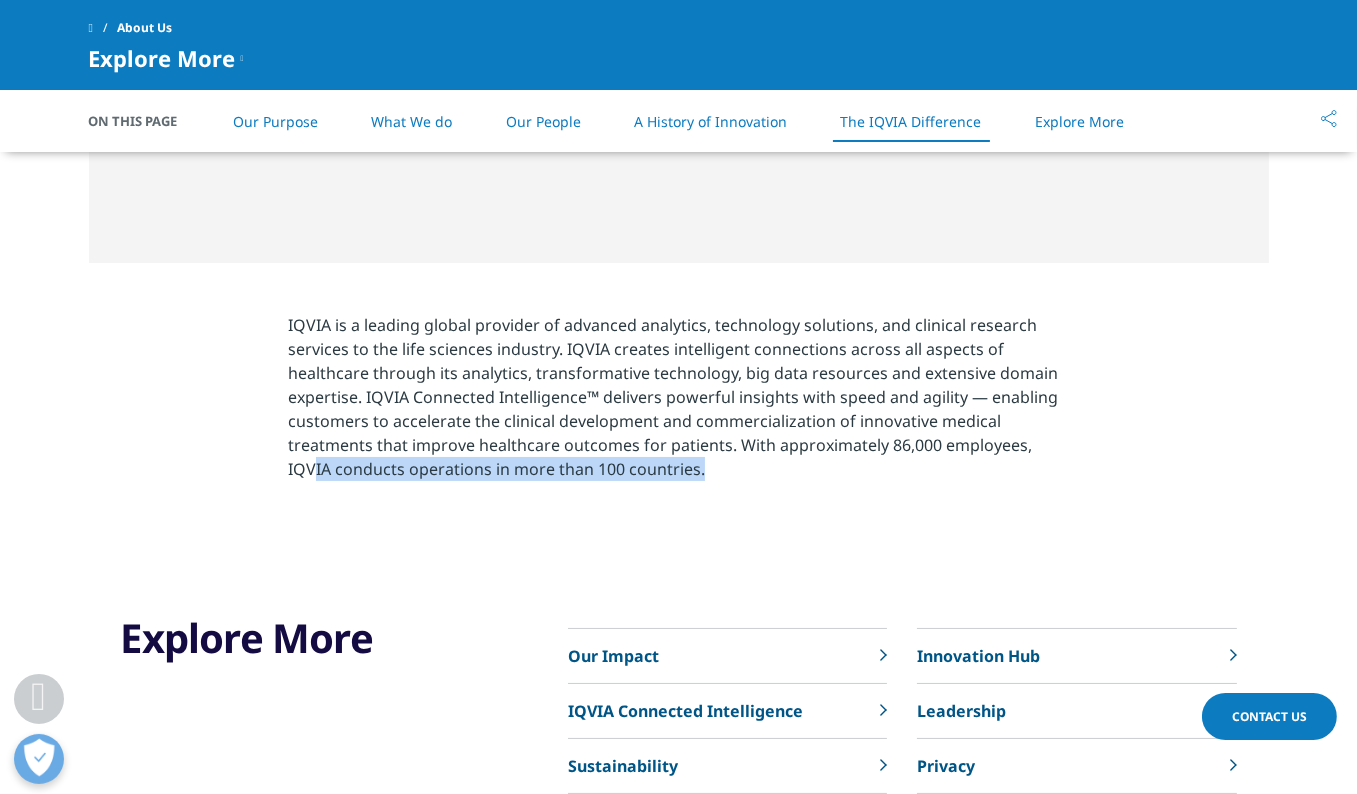 drag, startPoint x: 311, startPoint y: 468, endPoint x: 717, endPoint y: 513, distance: 408.48624 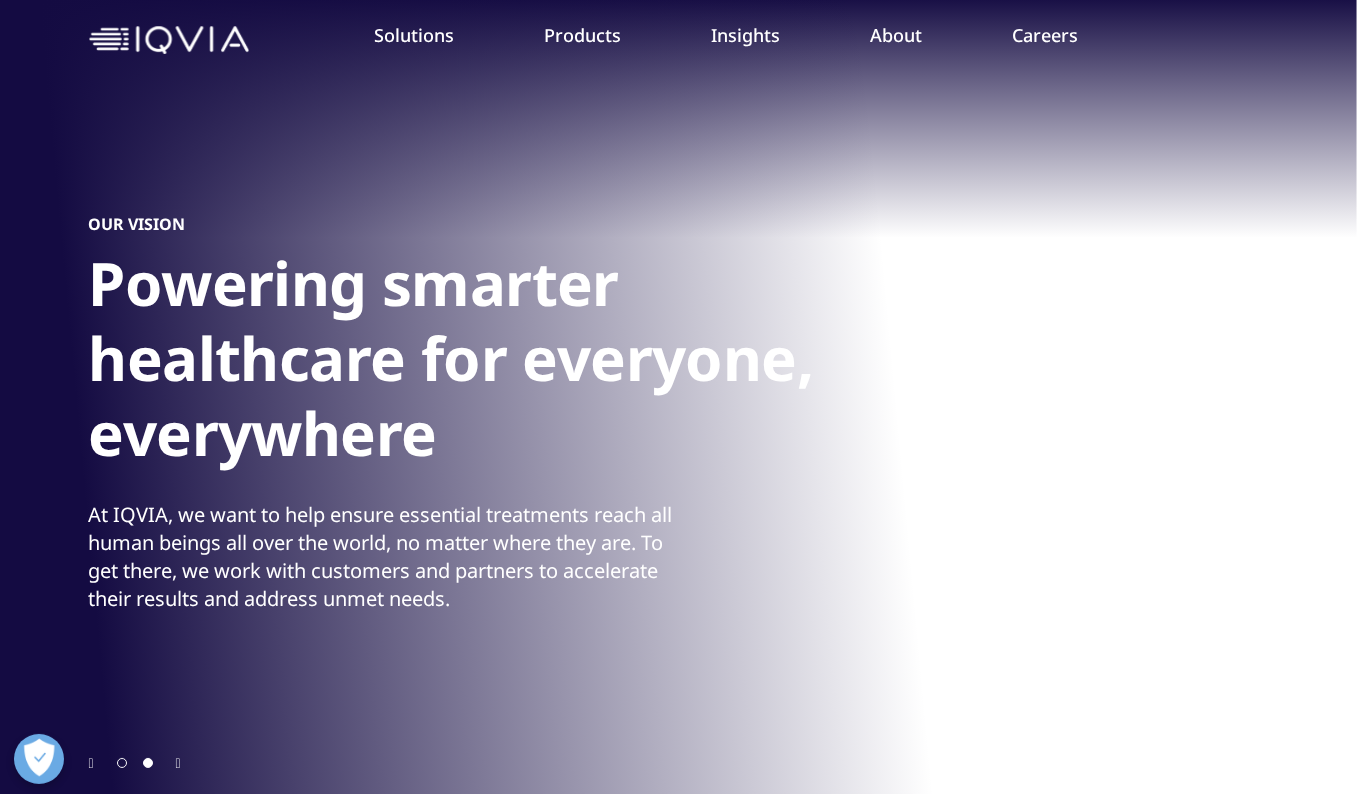 scroll, scrollTop: 0, scrollLeft: 0, axis: both 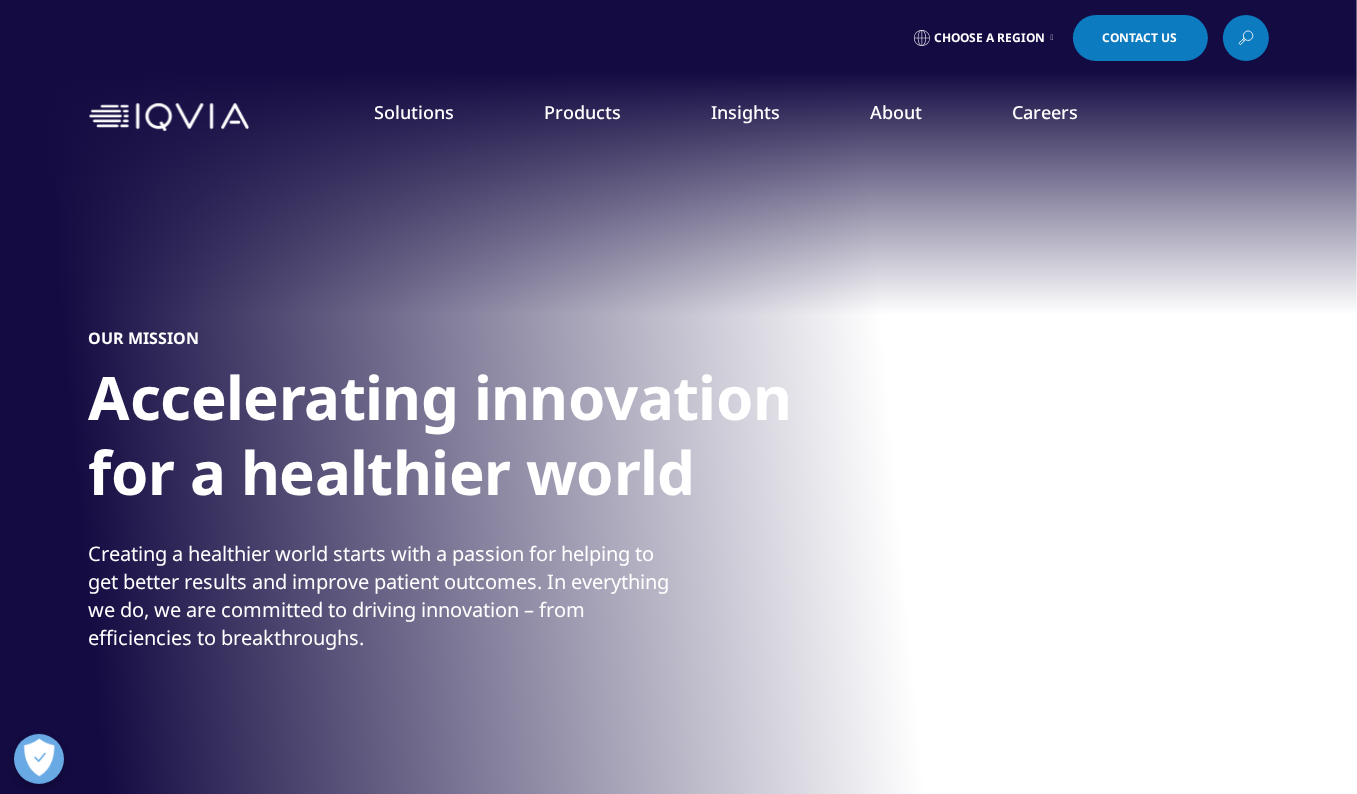 click on "Technology & Analytics" at bounding box center [513, 288] 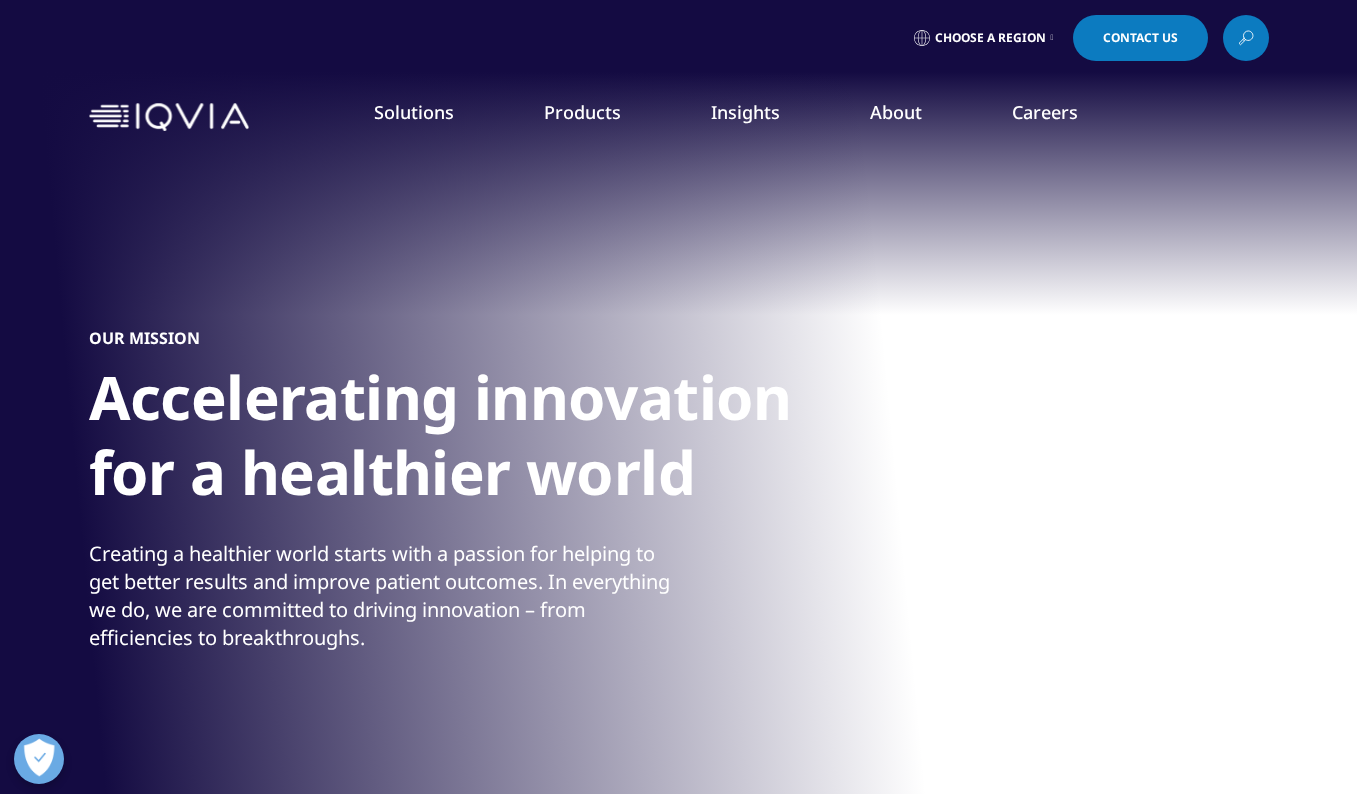 scroll, scrollTop: 0, scrollLeft: 0, axis: both 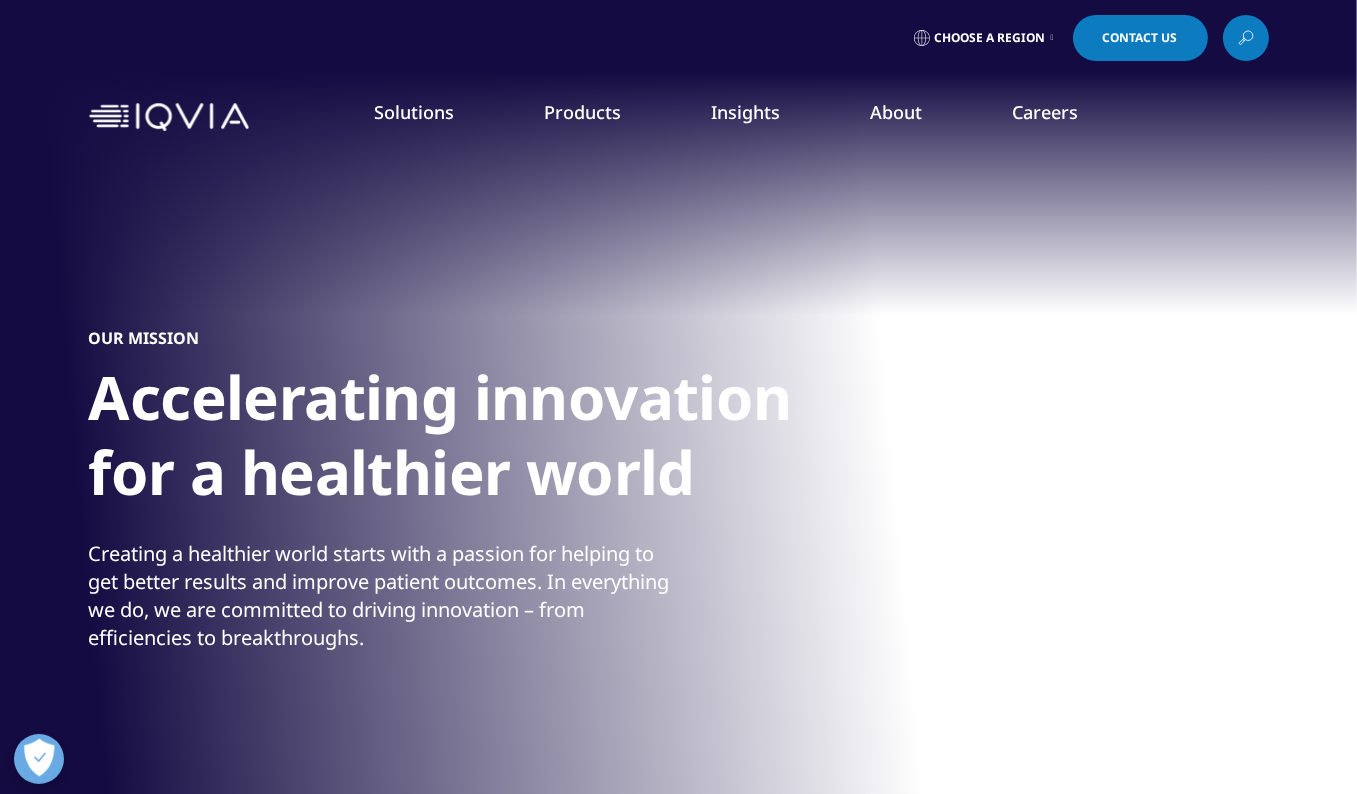 click on "Our Impact" at bounding box center [528, 307] 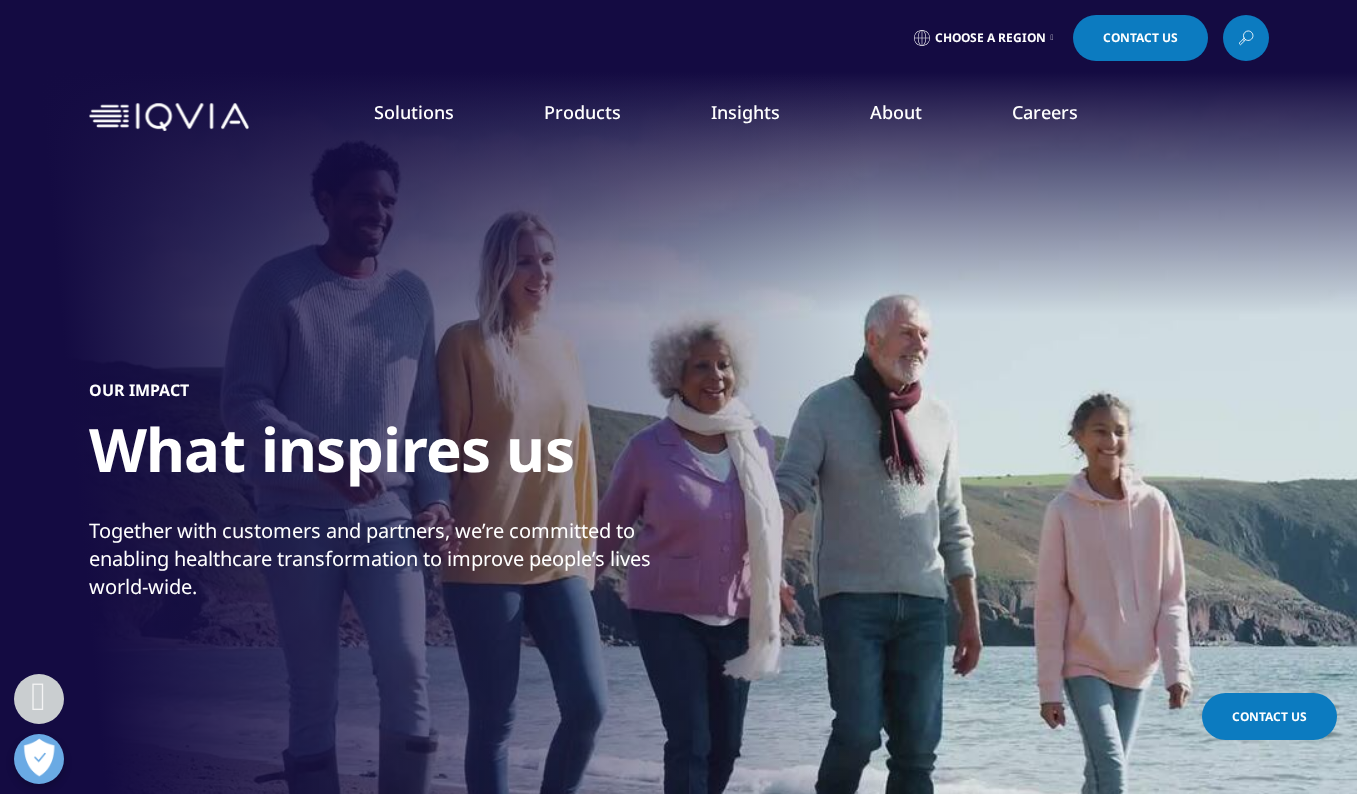 scroll, scrollTop: 500, scrollLeft: 0, axis: vertical 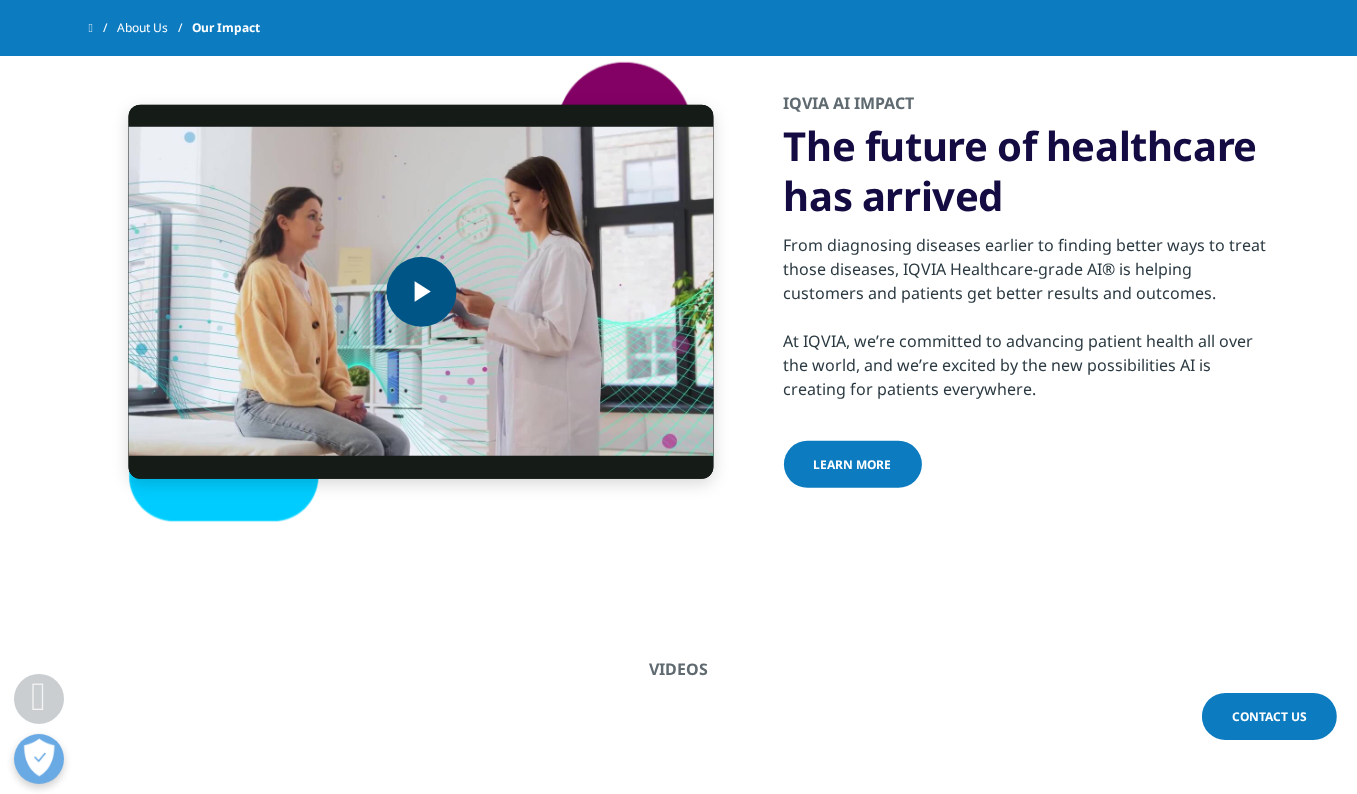 click at bounding box center (421, 292) 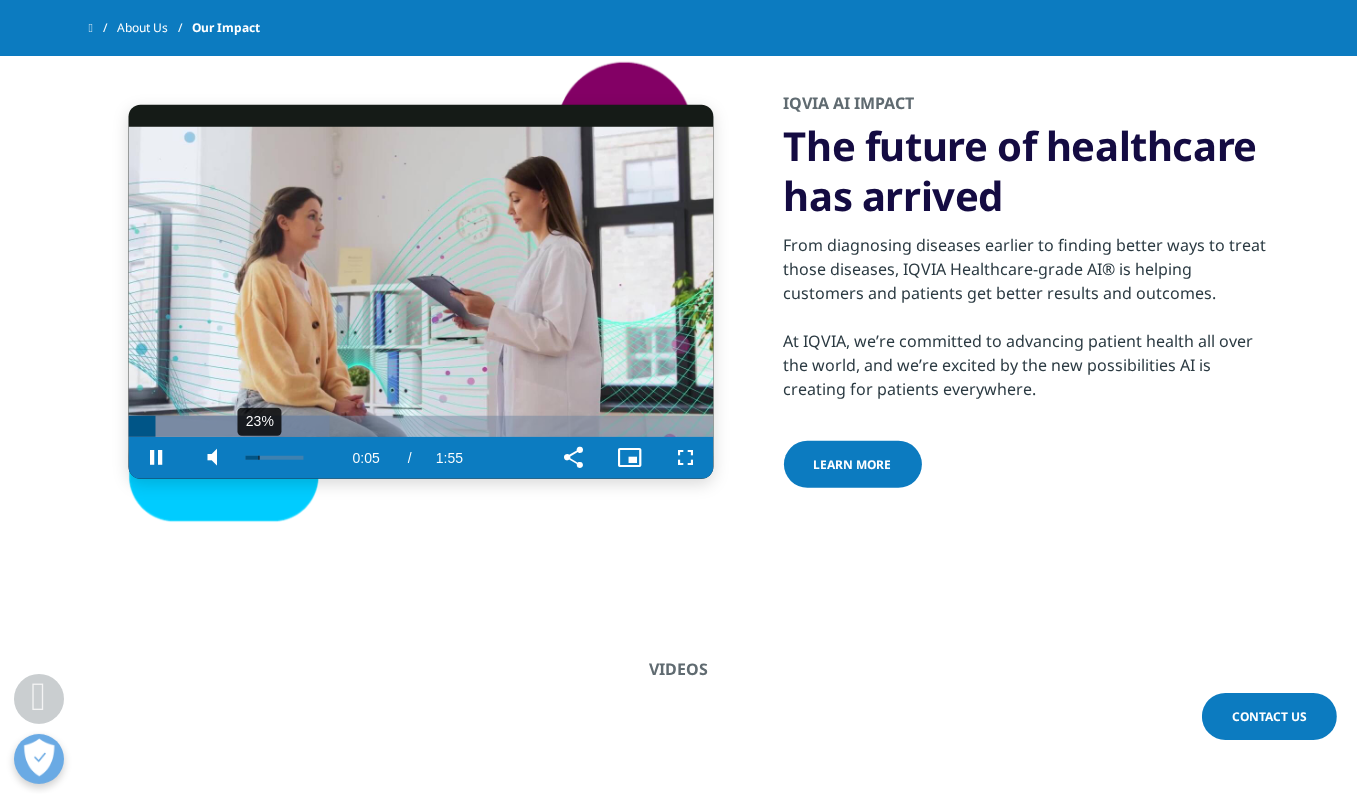 drag, startPoint x: 302, startPoint y: 461, endPoint x: 258, endPoint y: 456, distance: 44.28318 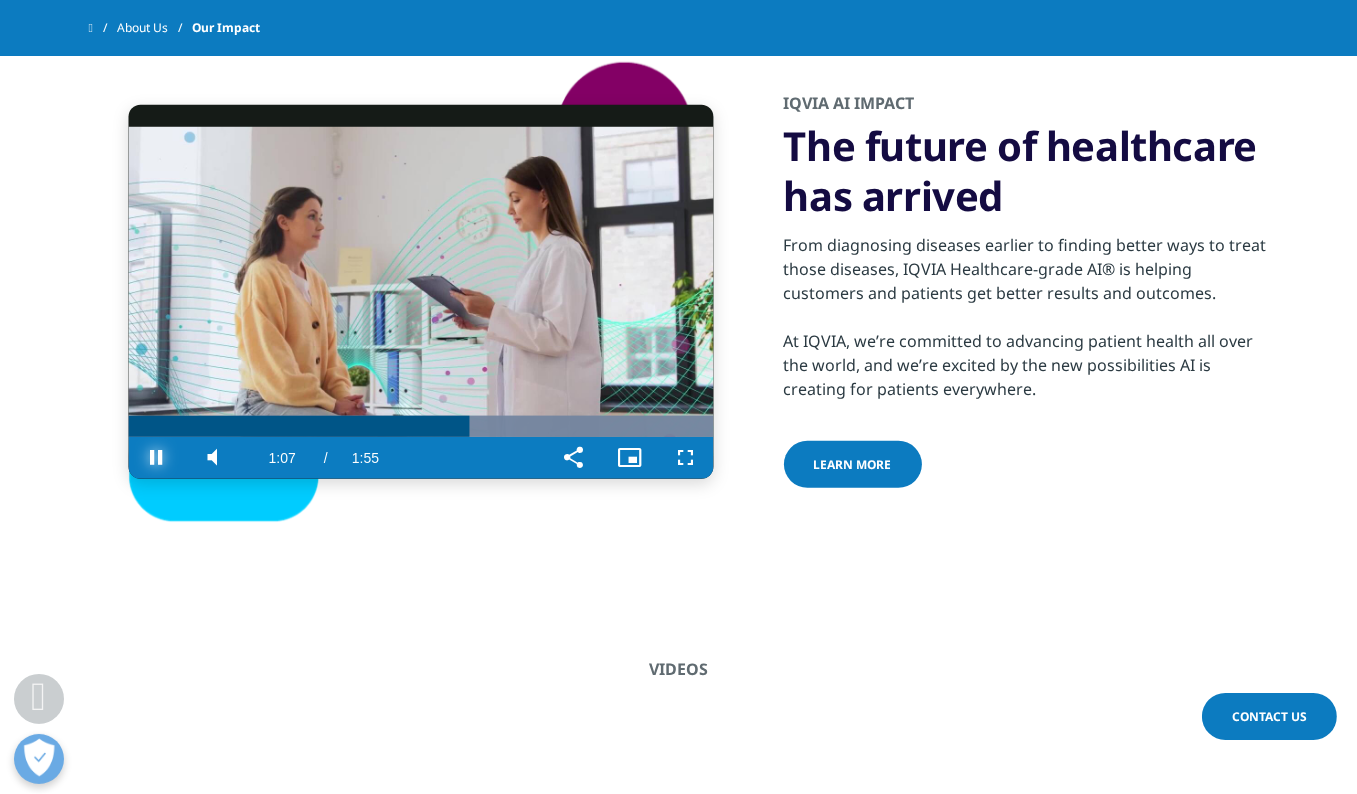 click at bounding box center (157, 458) 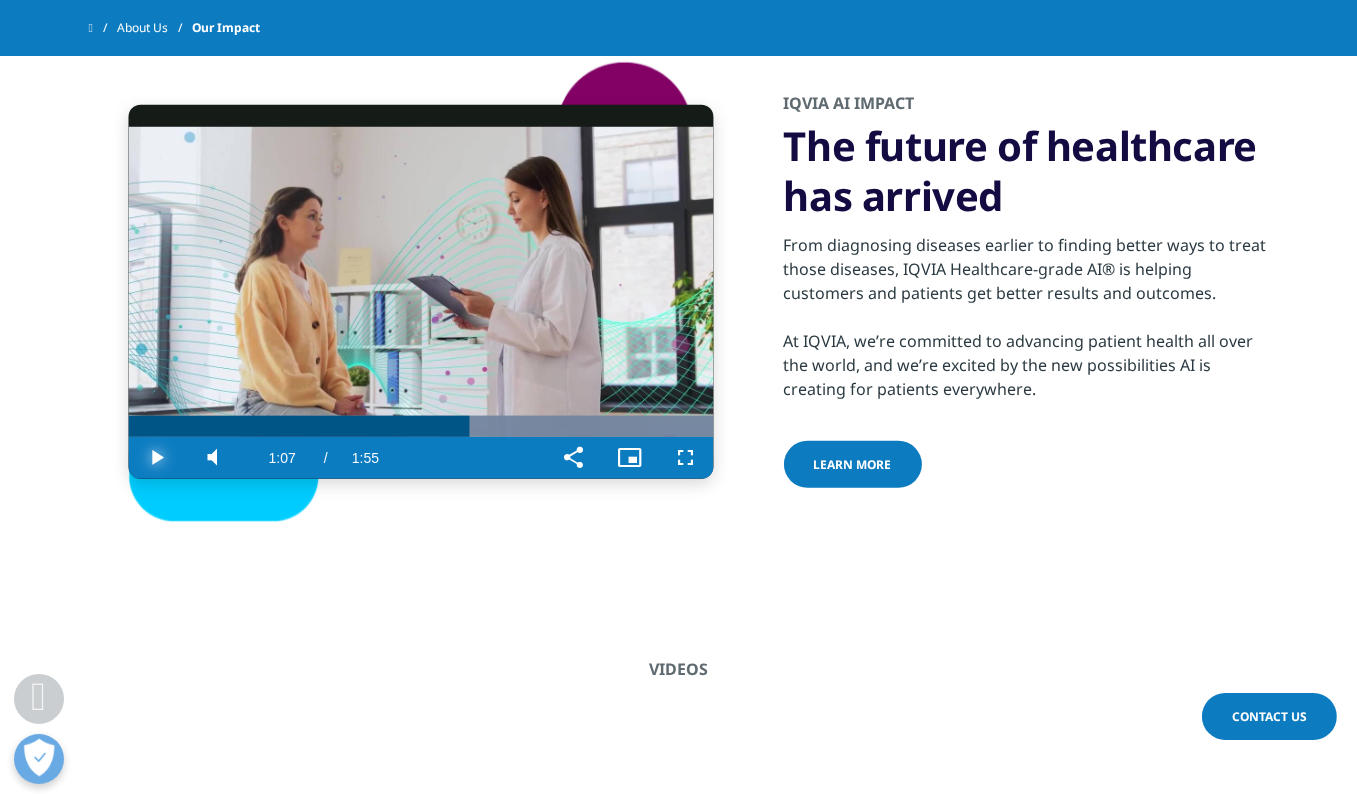 click at bounding box center (157, 458) 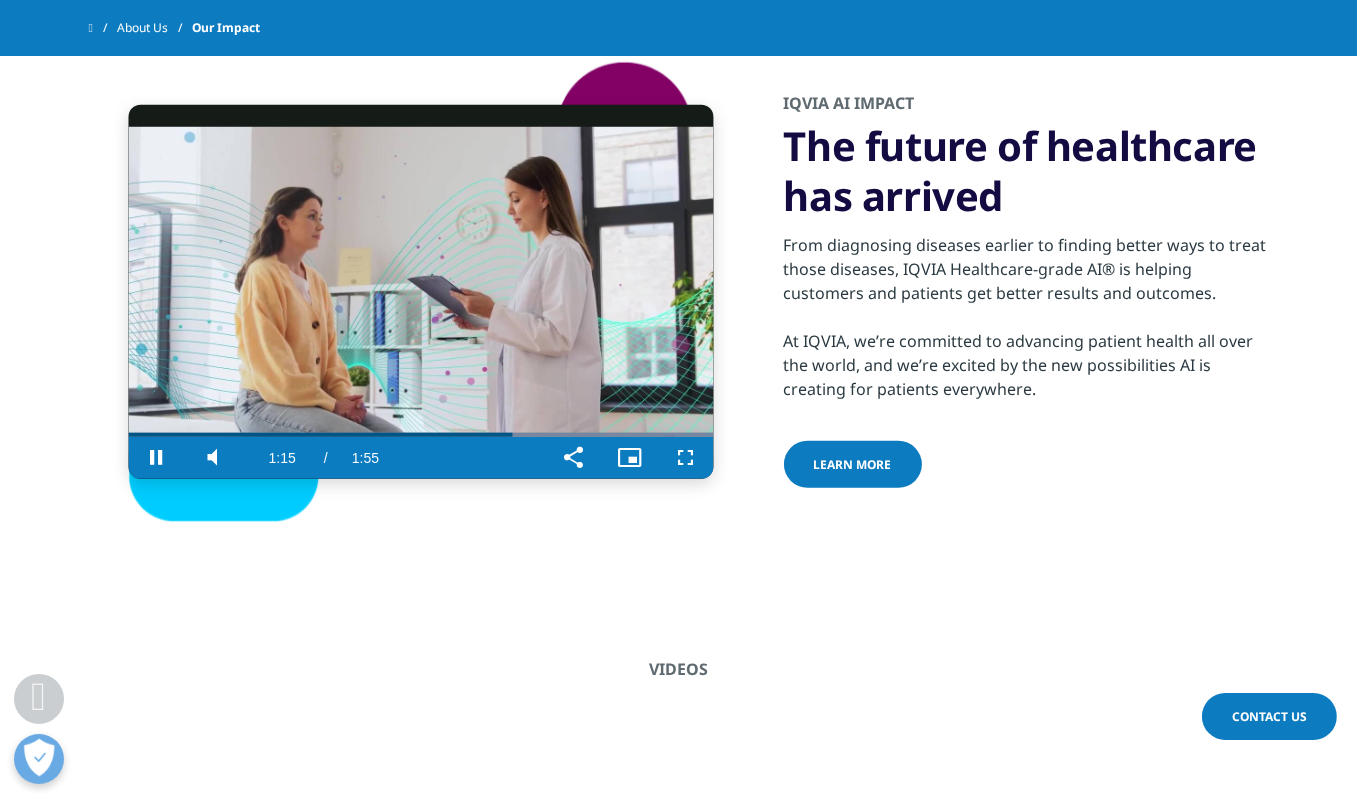 click on "Learn more" at bounding box center [853, 464] 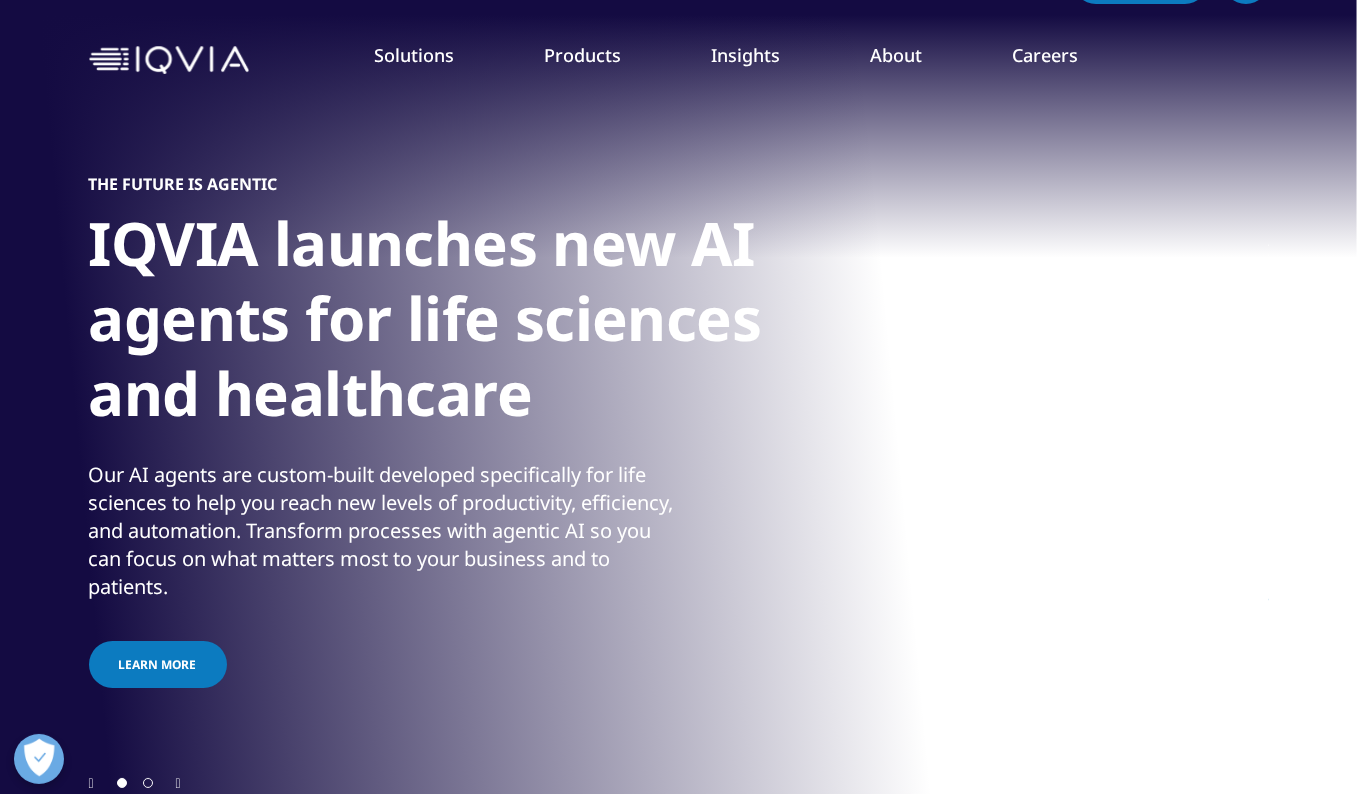 scroll, scrollTop: 0, scrollLeft: 0, axis: both 